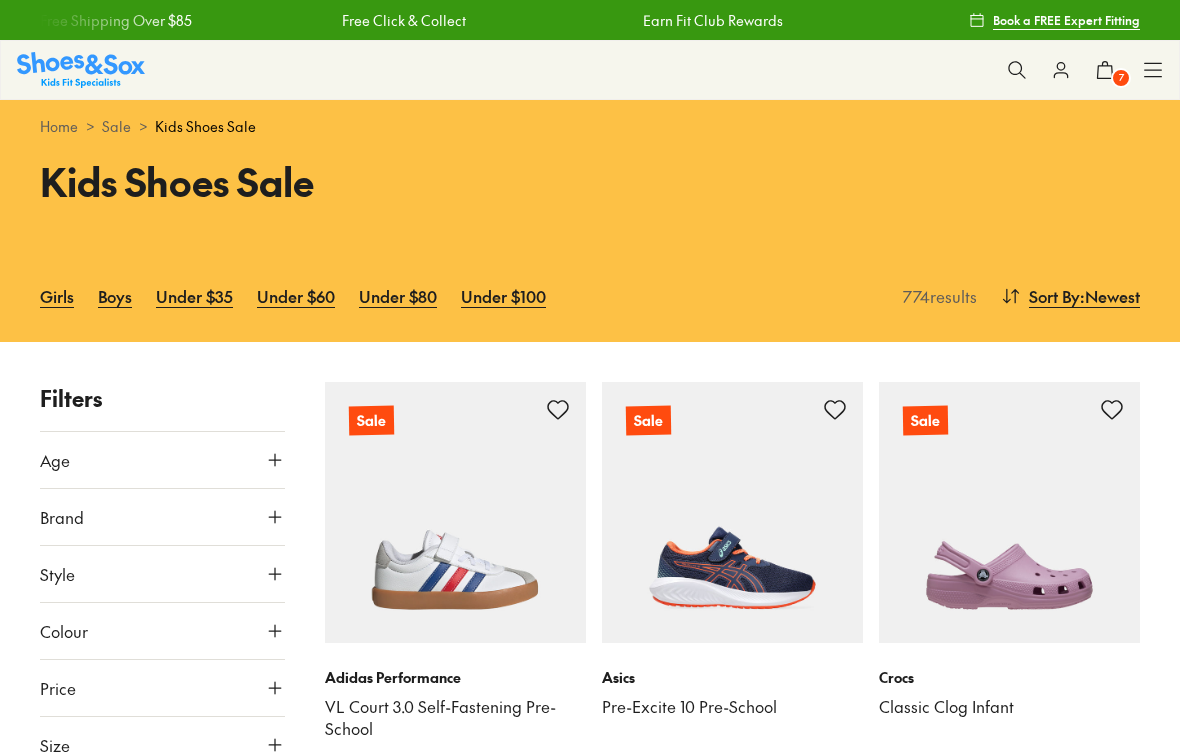 scroll, scrollTop: 0, scrollLeft: 0, axis: both 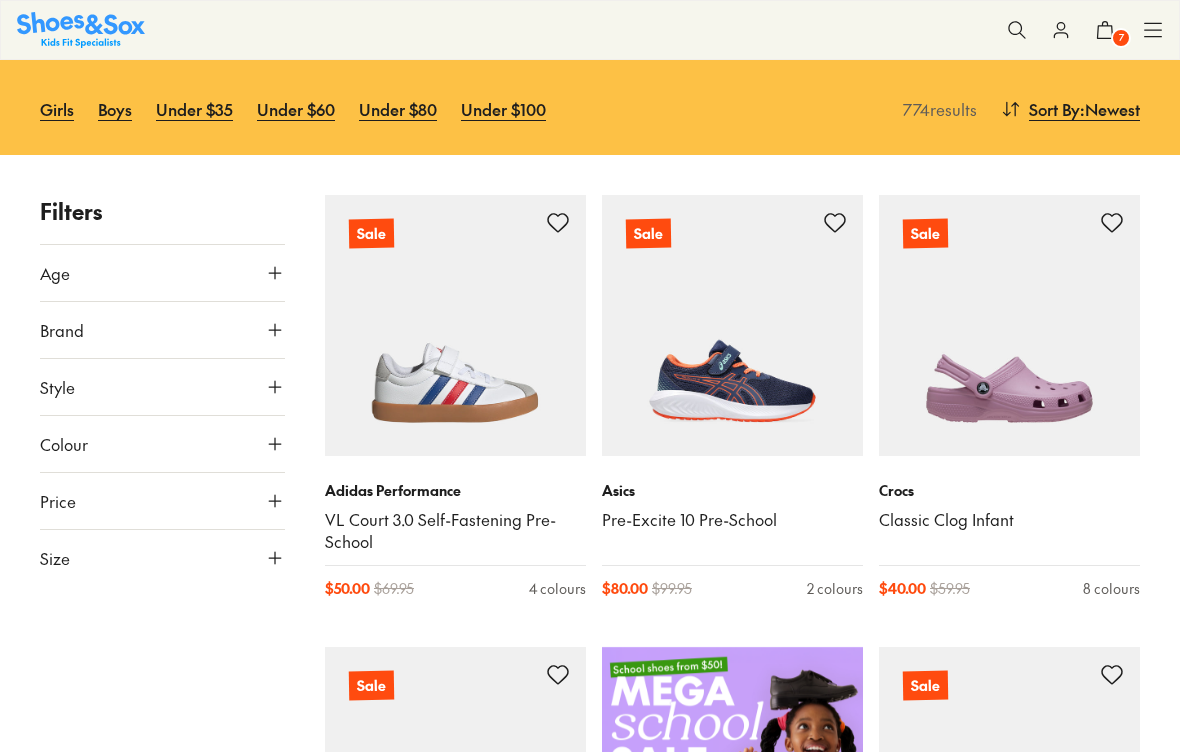 click at bounding box center [455, 325] 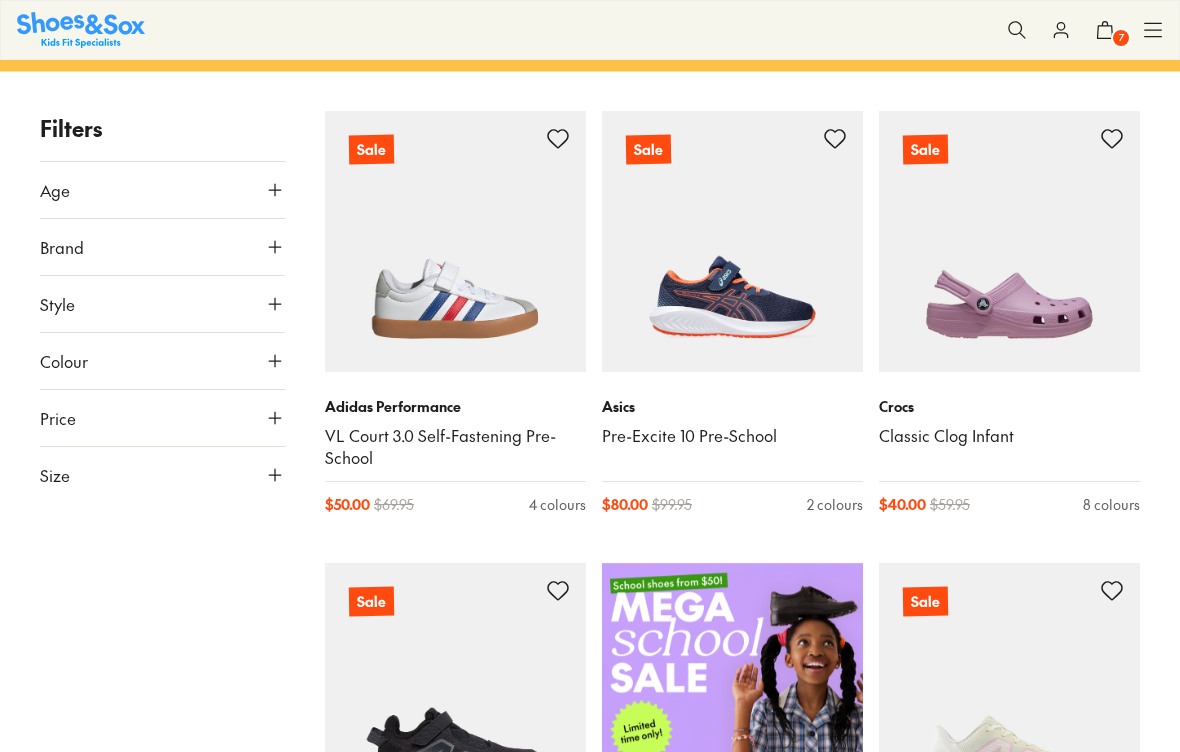 scroll, scrollTop: 352, scrollLeft: 0, axis: vertical 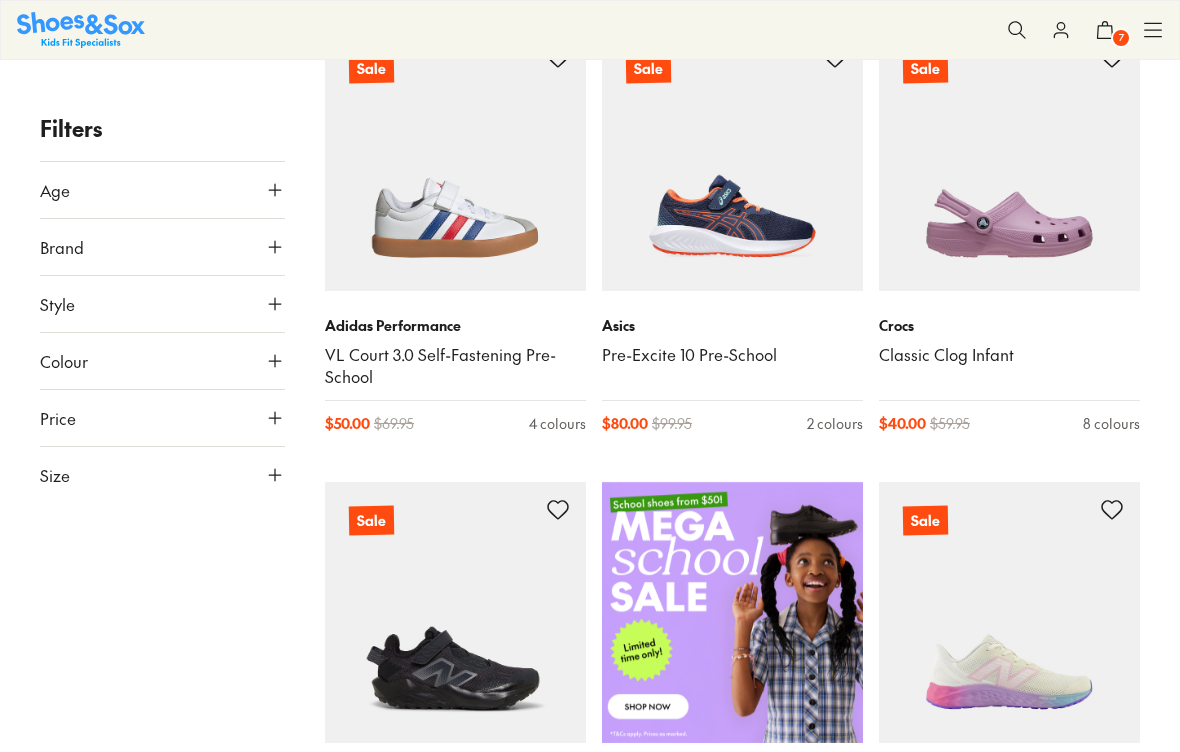click on "Brand" at bounding box center (62, 247) 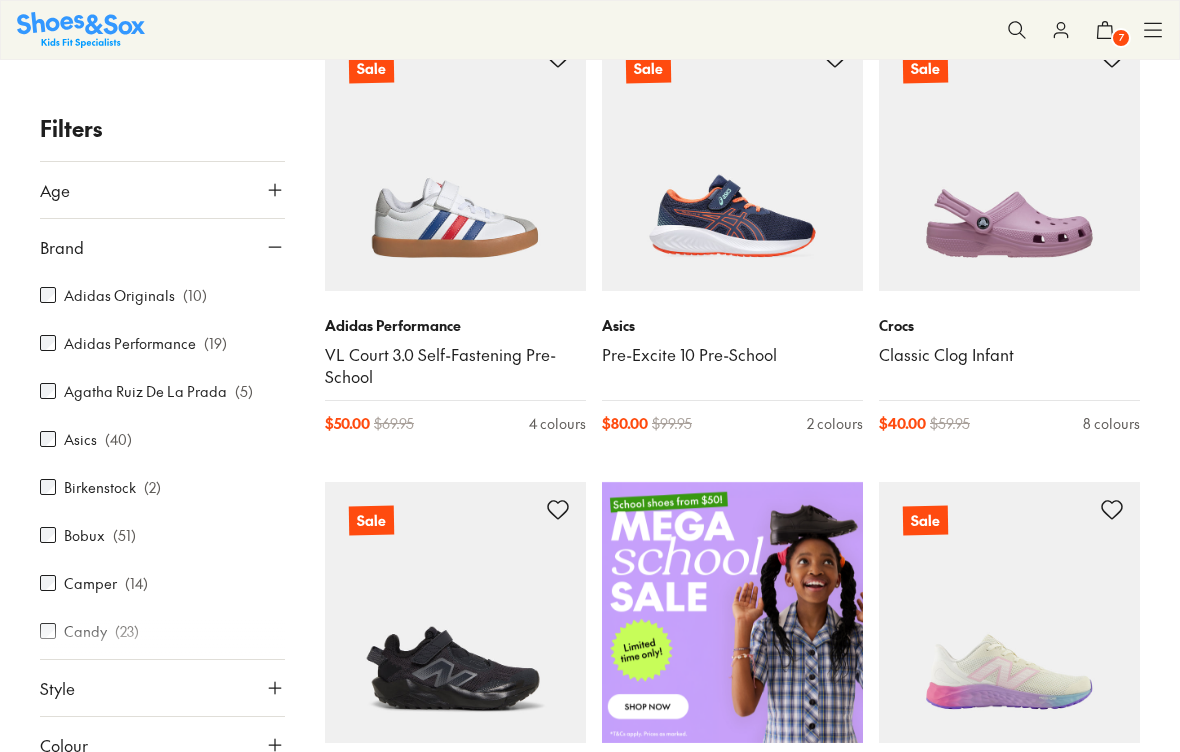 click on "Filters Age Infant/Toddler ( 300 ) Youth ( 205 ) Junior ( 141 ) Senior ( 90 ) Pre Walker ( 26 ) Adult ( 5 ) Brand Adidas Originals ( 10 ) Adidas Performance ( 19 ) Agatha Ruiz De La Prada ( 5 ) Asics ( 40 ) Birkenstock ( 2 ) Bobux ( 51 ) Camper ( 14 ) Candy ( 23 ) Ciao ( 74 ) Clarks ( 206 ) Converse ( 9 ) Crocs ( 27 ) Garvalin ( 2 ) Harrison ( 1 ) Jett Jones ( 1 ) Kicks ( 19 ) Miss Candy ( 2 ) Native ( 1 ) New Balance ( 45 ) Nike ( 68 ) Old Soles ( 24 ) Pablosky ( 14 ) Puma ( 5 ) Reebok ( 49 ) Roc ( 11 ) Skechers ( 33 ) Surefit ( 3 ) Teva ( 8 ) Vans ( 2 ) Walnut ( 4 ) Style Sneakers ( 167 ) Sport ( 142 ) Sandals ( 135 ) Boots ( 131 ) Beach Sandals ( 73 ) Shoes ( 37 ) Prewalker ( 27 ) School ( 27 ) Gumboots ( 20 ) Slippers ( 8 ) Accessories ( 5 ) Colour Black ( 127 ) Pink ( 112 ) White ( 101 ) Blue ( 78 ) Navy ( 70 ) Purple ( 64 ) Neutrals ( 37 ) Brown ( 31 ) Grey ( 25 ) Red ( 22 ) Multi Colour ( 21 ) Beige ( 18 ) Green ( 16 ) Silver ( 9 ) Gold ( 8 ) Yellow ( 8 ) Light Blue ( 6 ) Orange ( 5 ) Light Purple ( 2" at bounding box center (590, 2393) 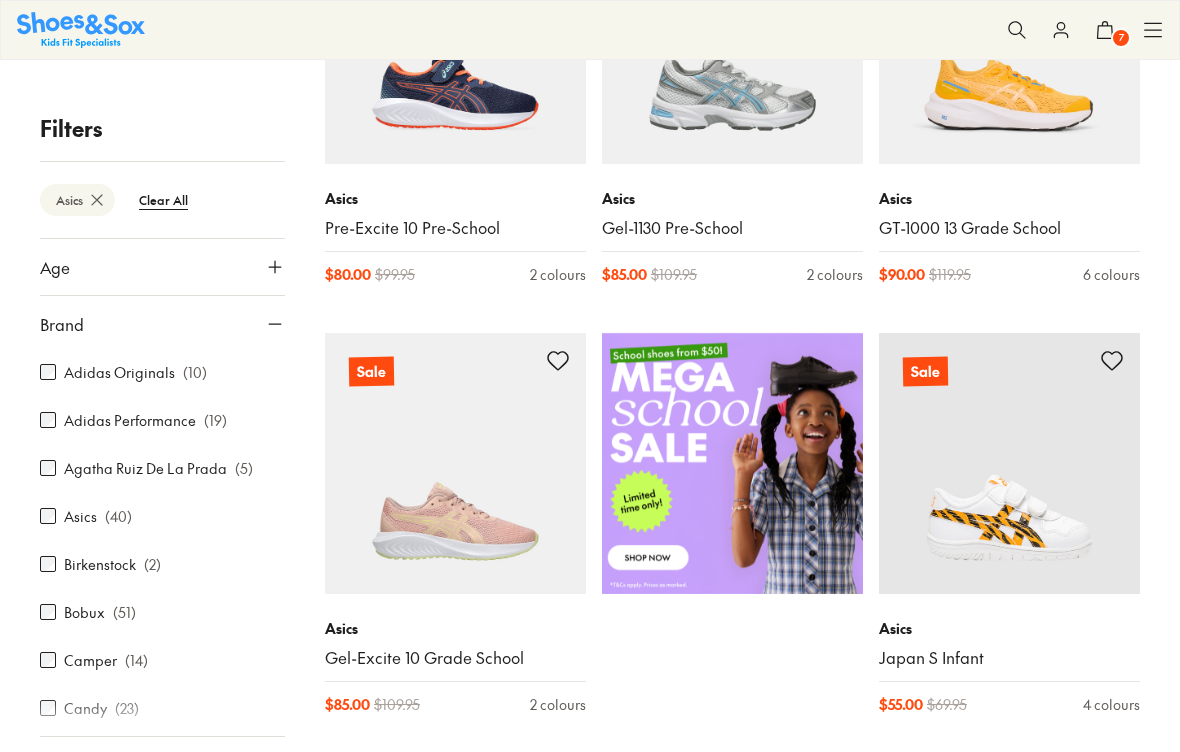 scroll, scrollTop: 458, scrollLeft: 0, axis: vertical 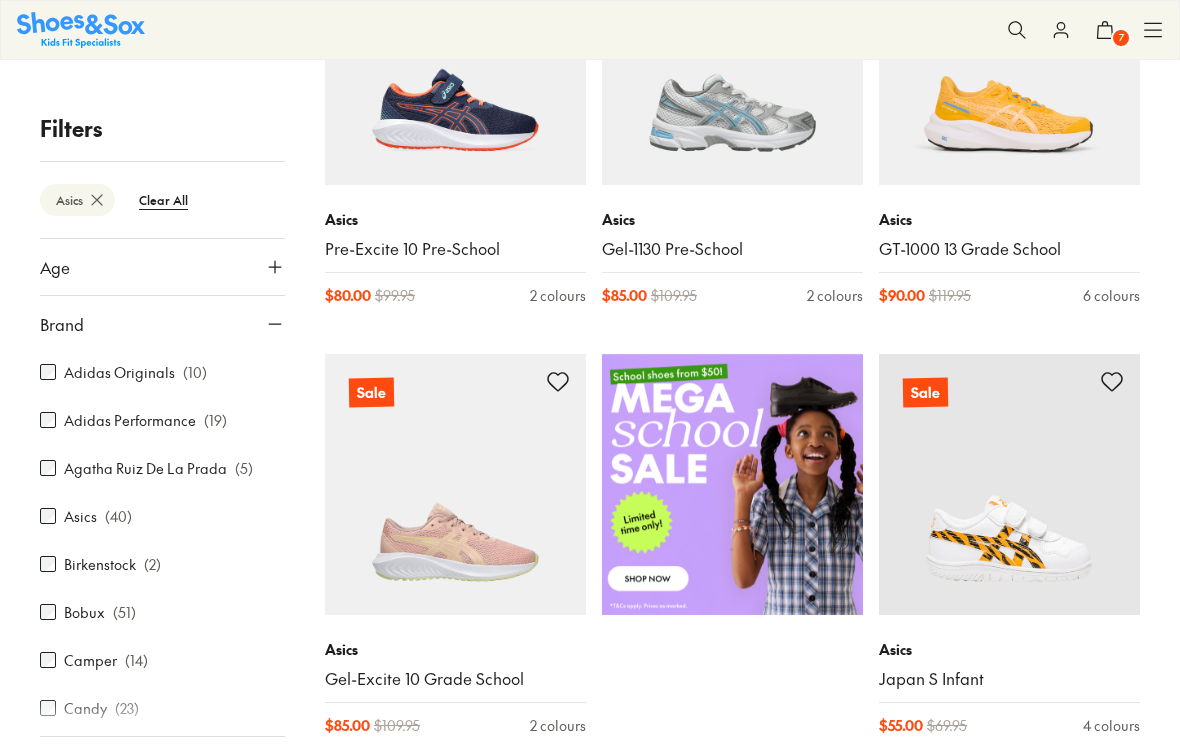 click at bounding box center (732, 54) 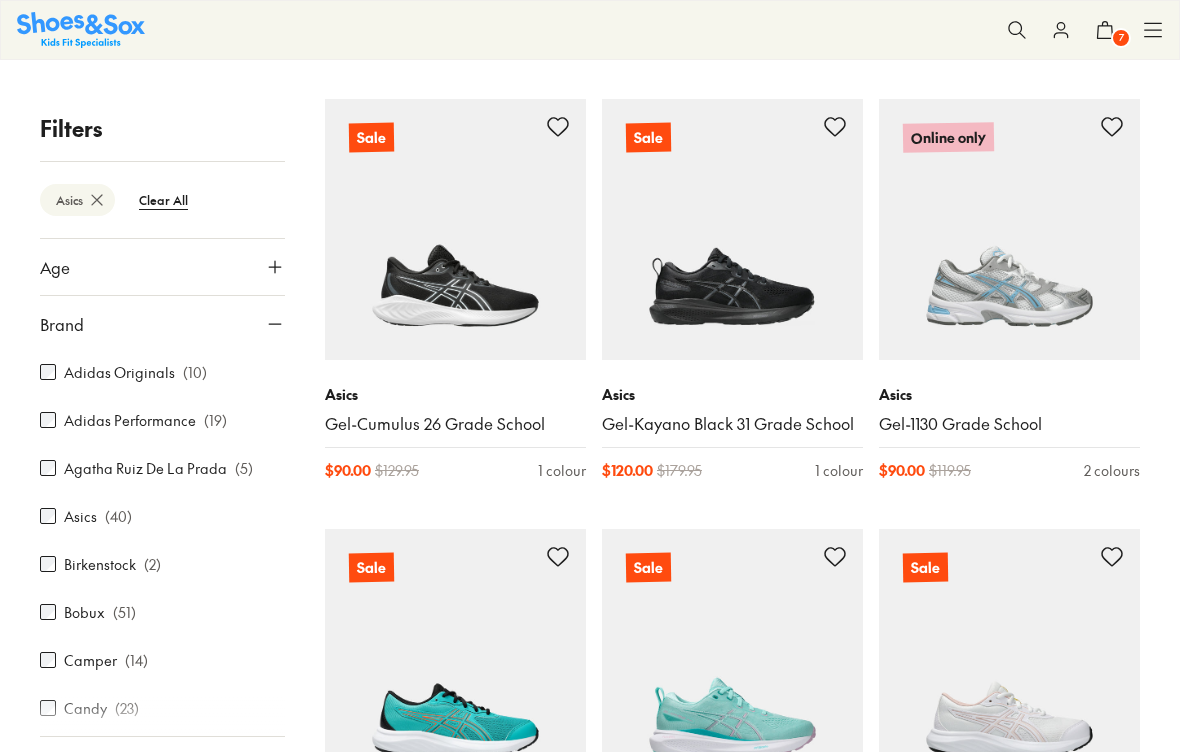 scroll, scrollTop: 3726, scrollLeft: 0, axis: vertical 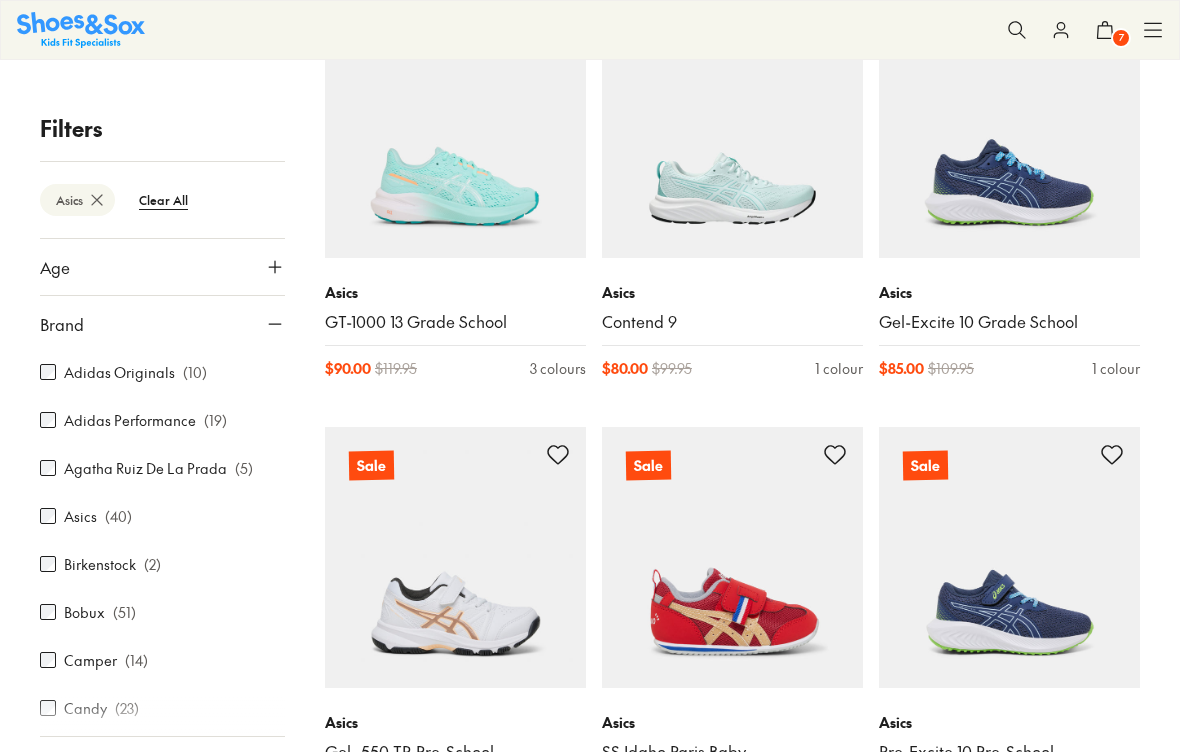 click at bounding box center (1009, 127) 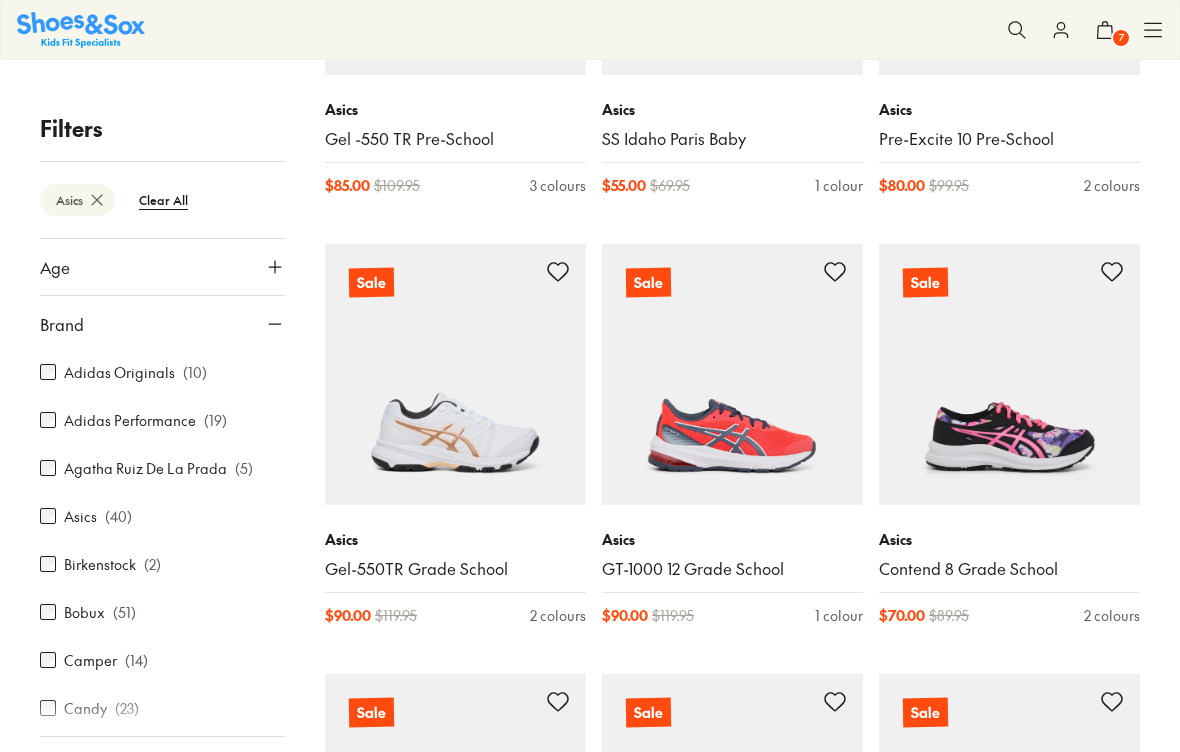 scroll, scrollTop: 5283, scrollLeft: 0, axis: vertical 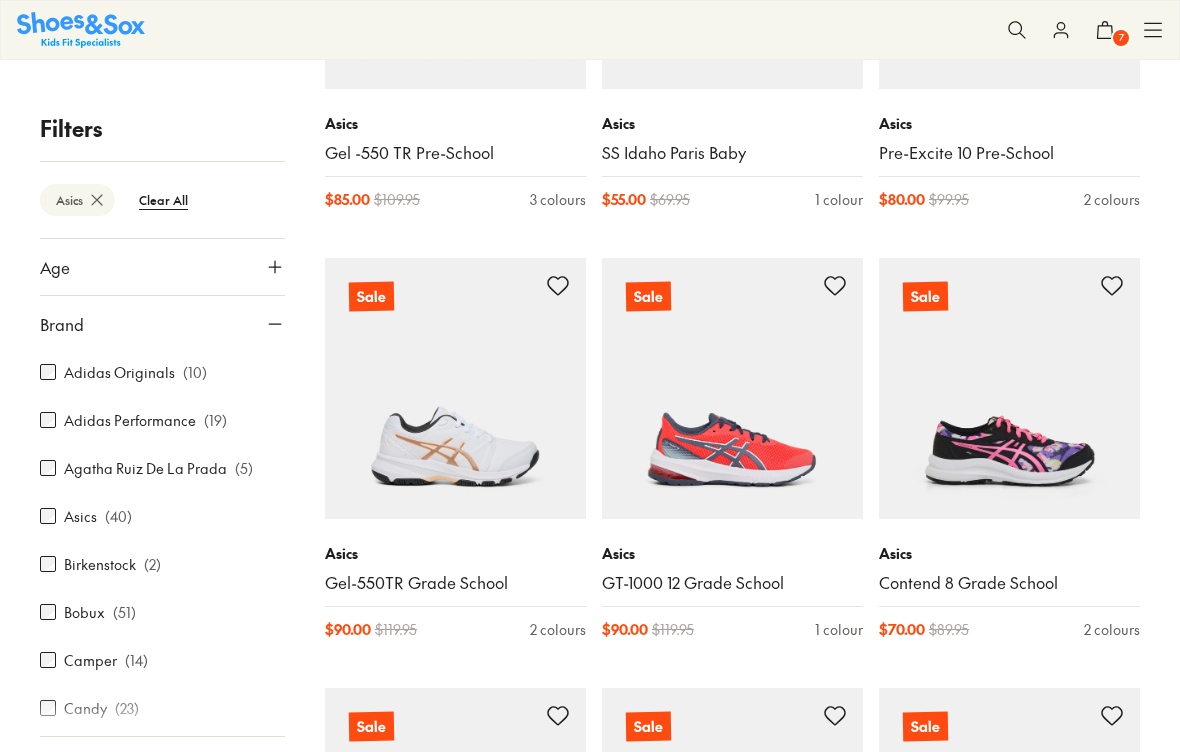 click 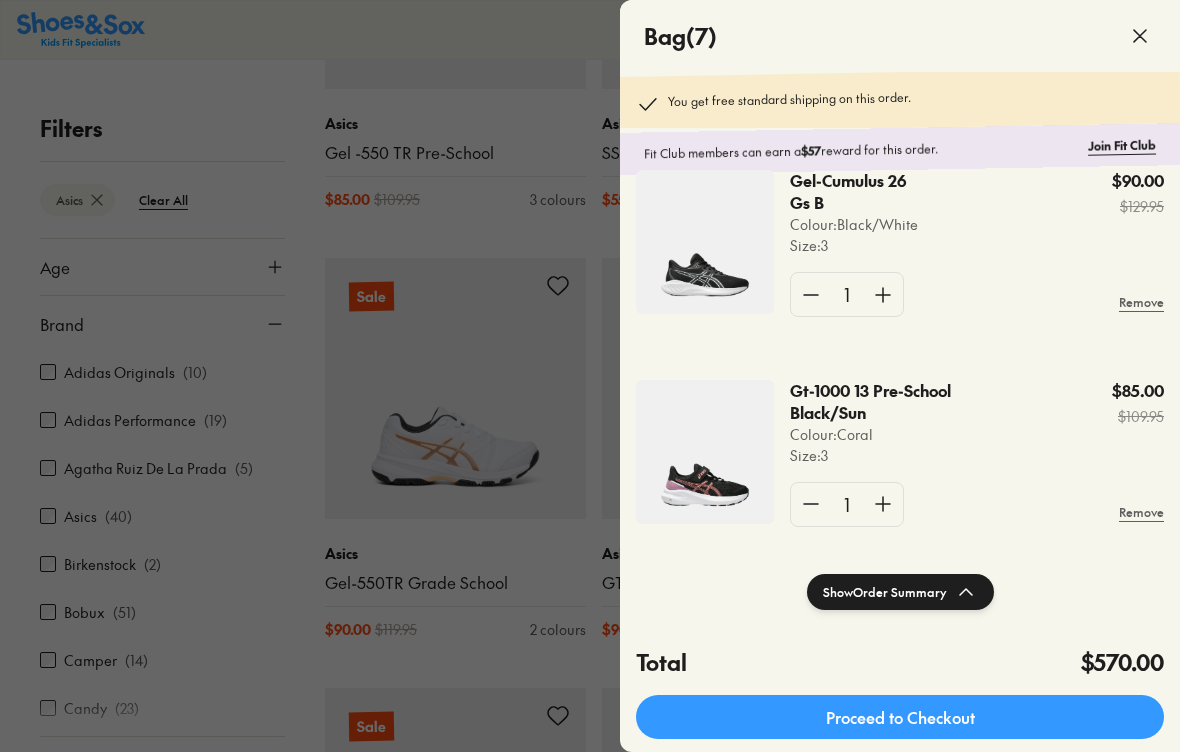 scroll, scrollTop: 1088, scrollLeft: 0, axis: vertical 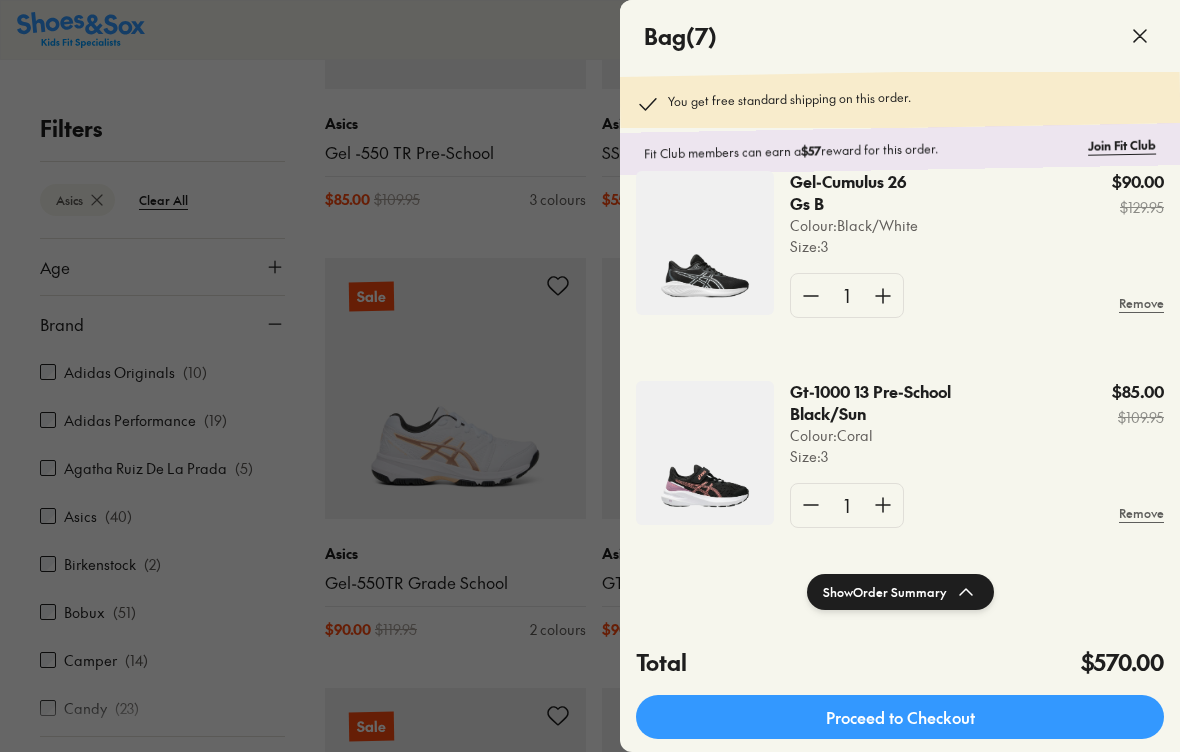 click 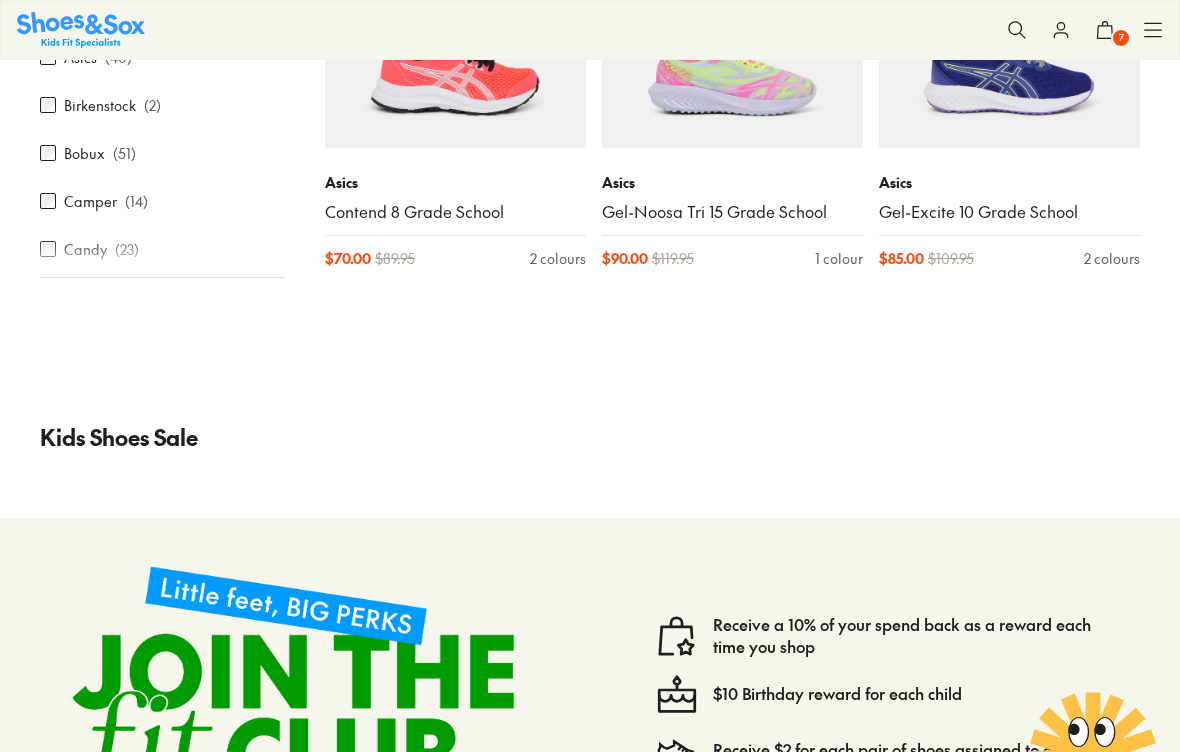 scroll, scrollTop: 6109, scrollLeft: 0, axis: vertical 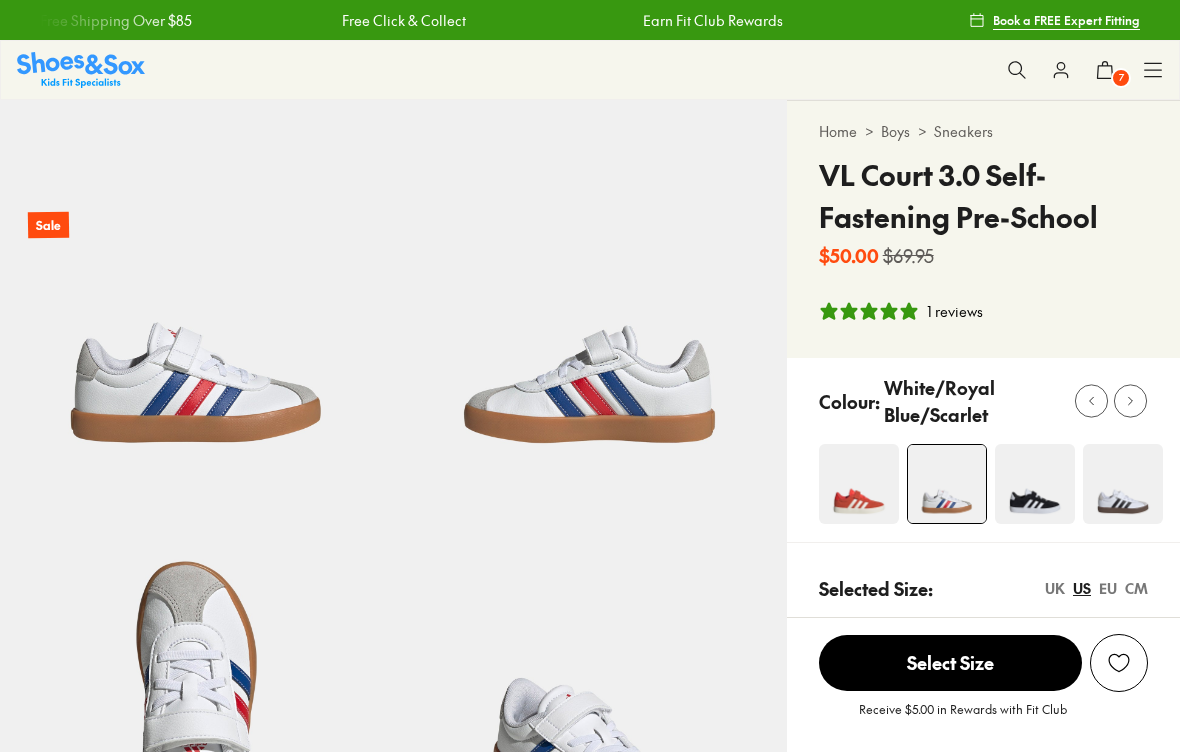 select on "*" 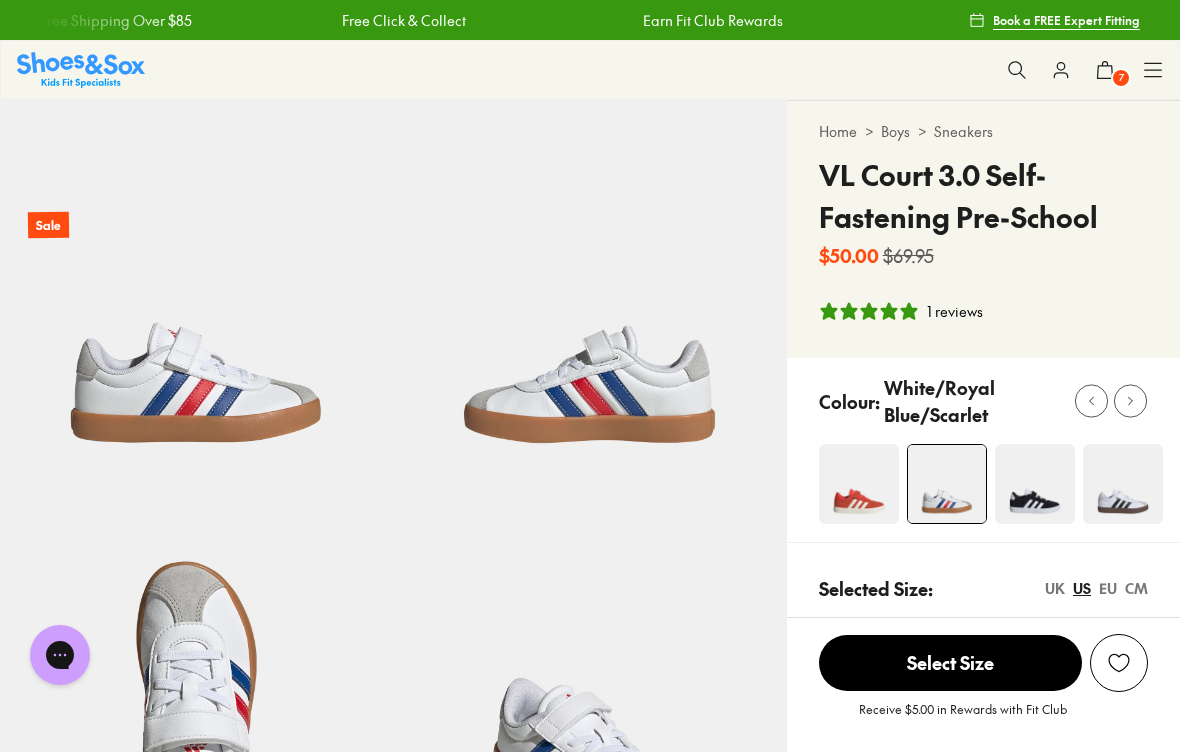 scroll, scrollTop: 0, scrollLeft: 0, axis: both 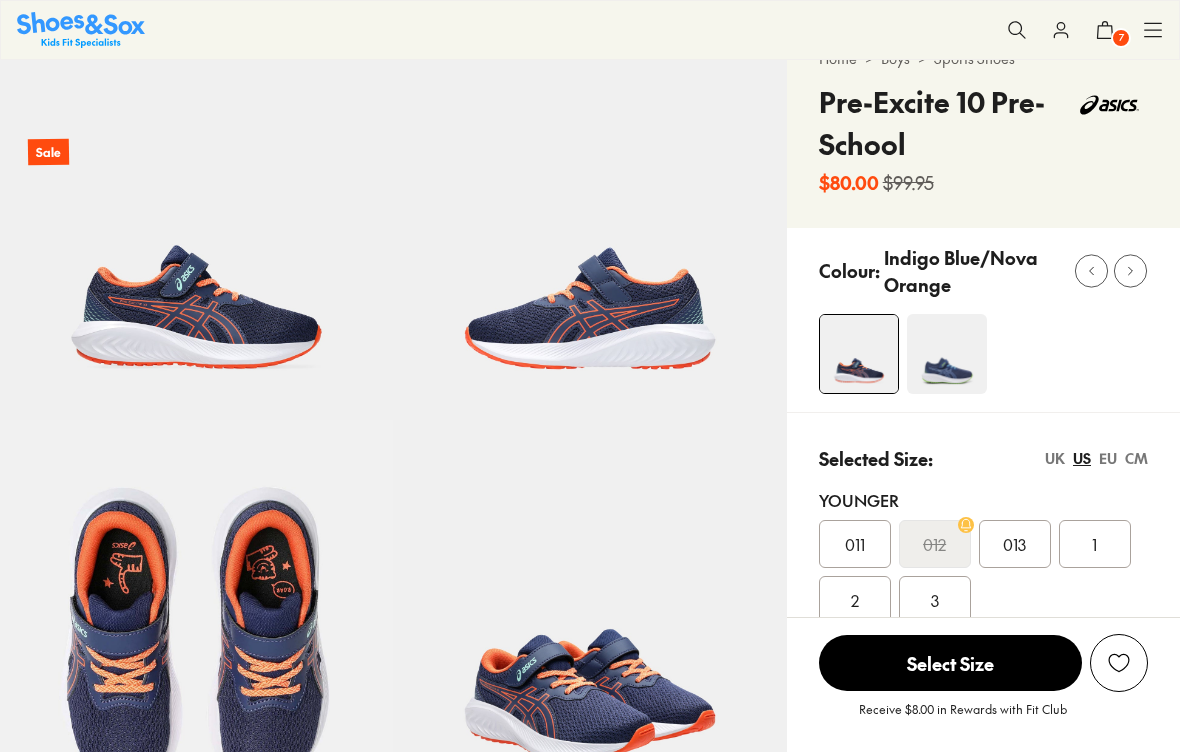 select on "*" 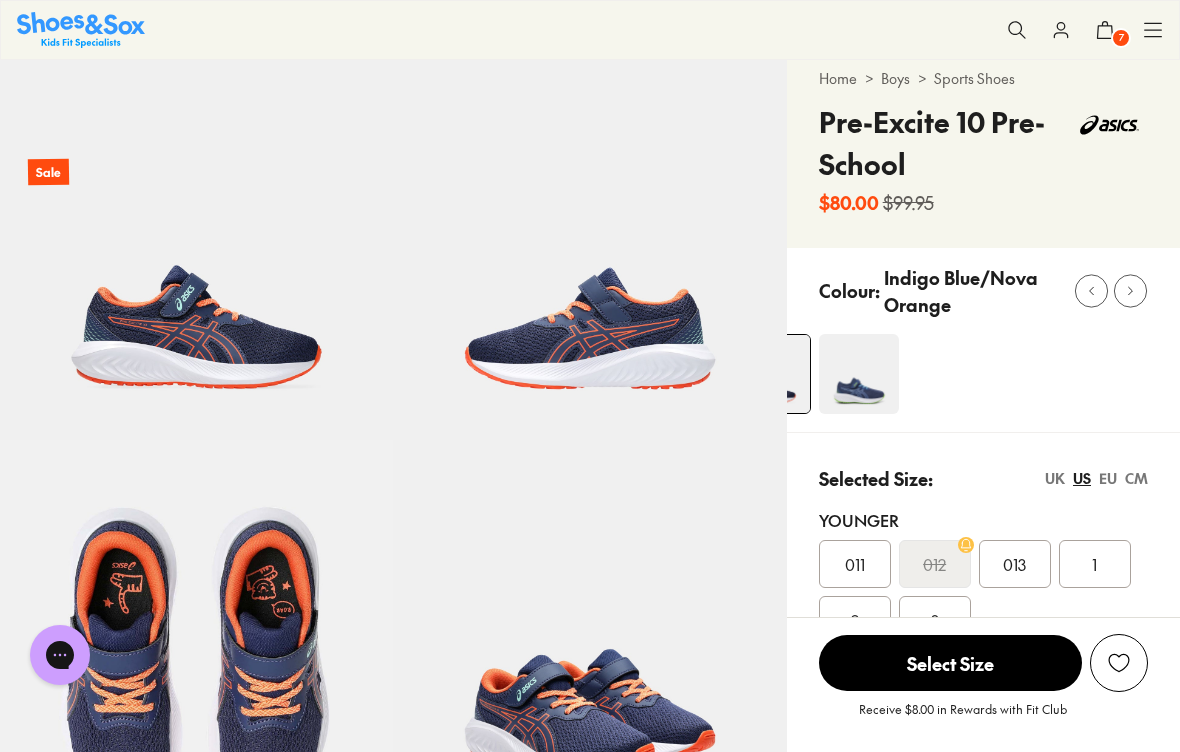 scroll, scrollTop: 0, scrollLeft: 0, axis: both 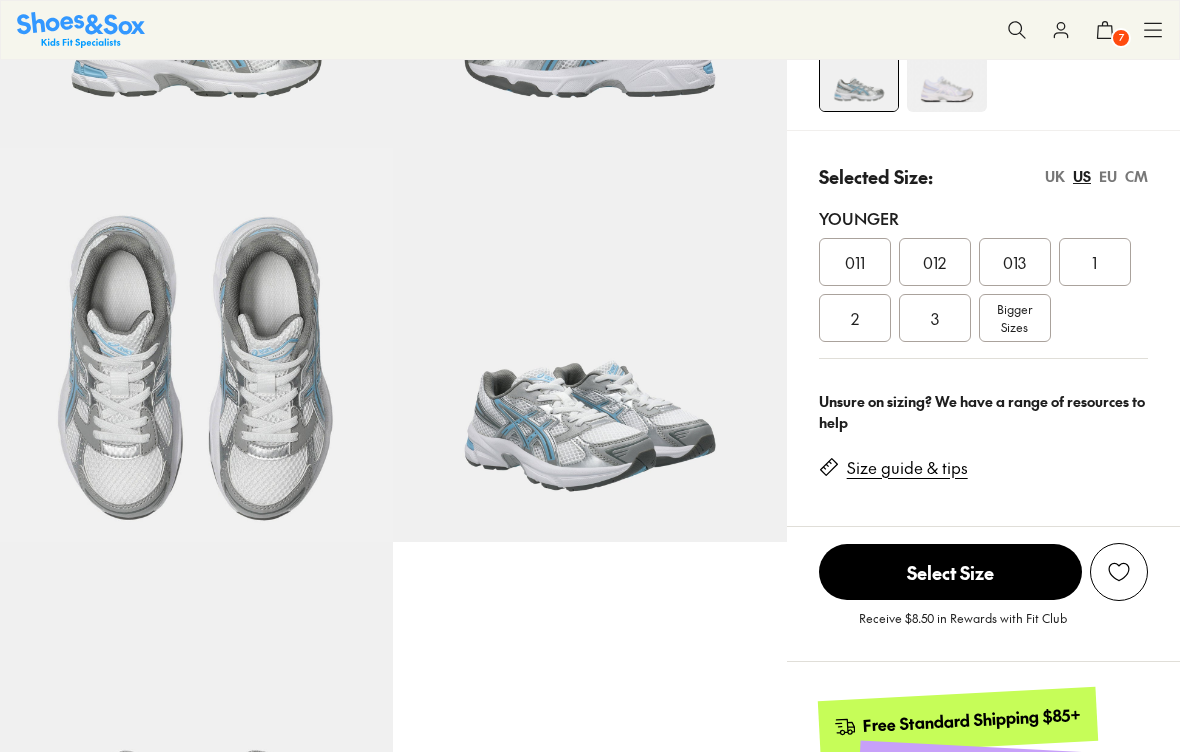 select on "*" 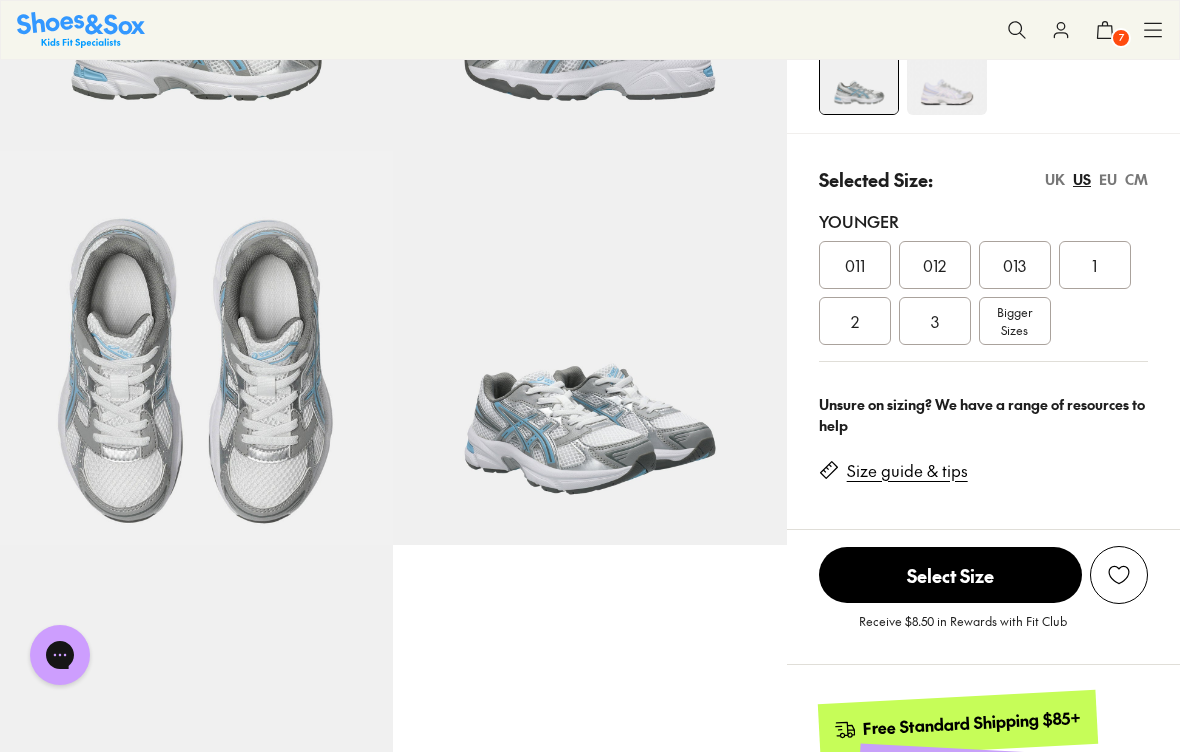 scroll, scrollTop: 0, scrollLeft: 0, axis: both 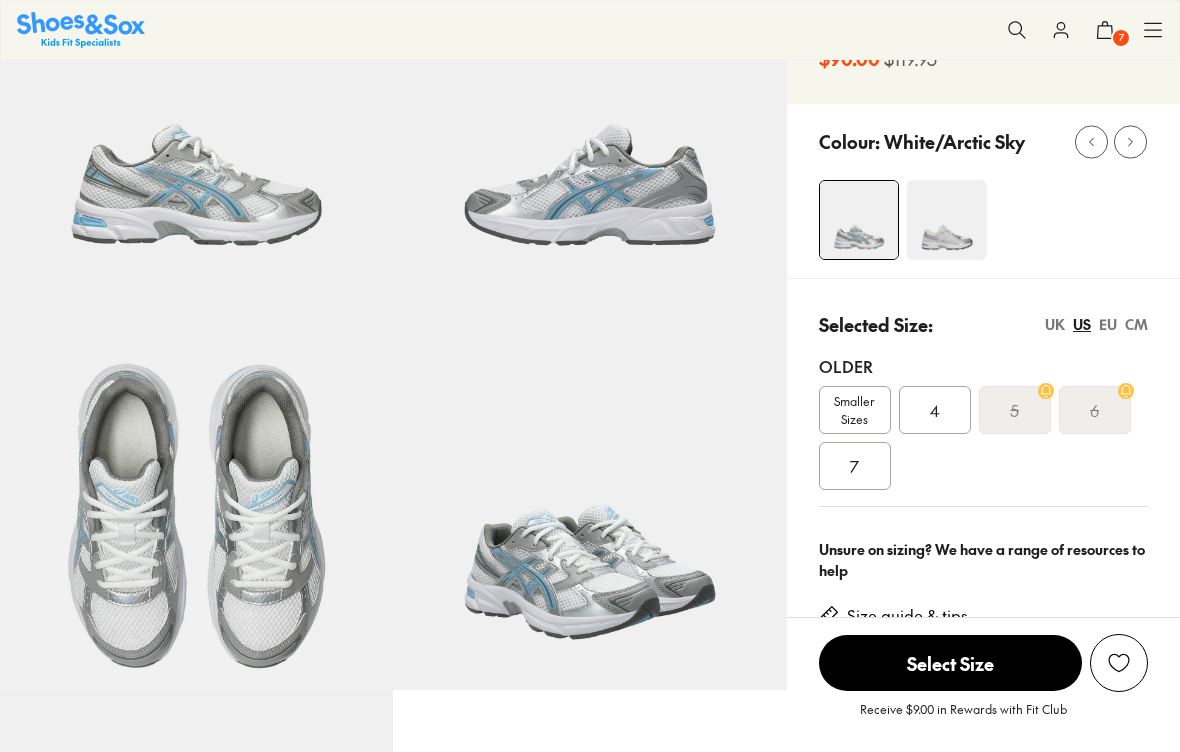 select on "*" 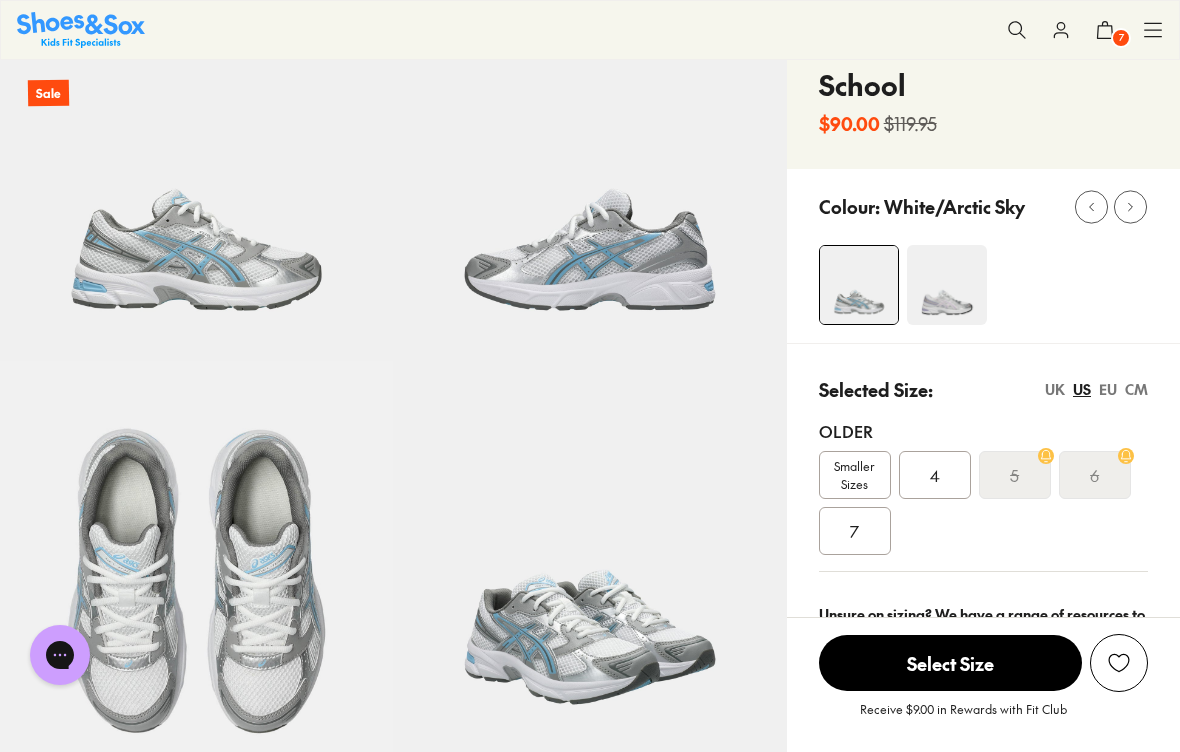 scroll, scrollTop: 136, scrollLeft: 0, axis: vertical 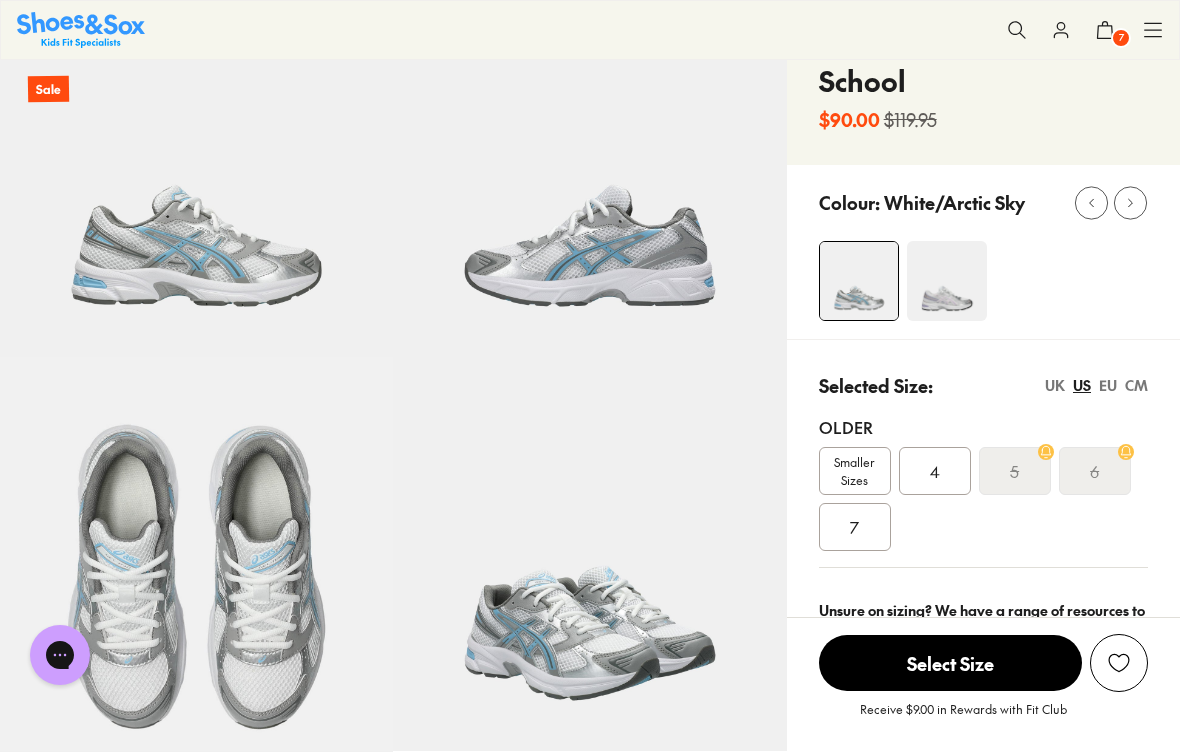 click on "7" at bounding box center [855, 527] 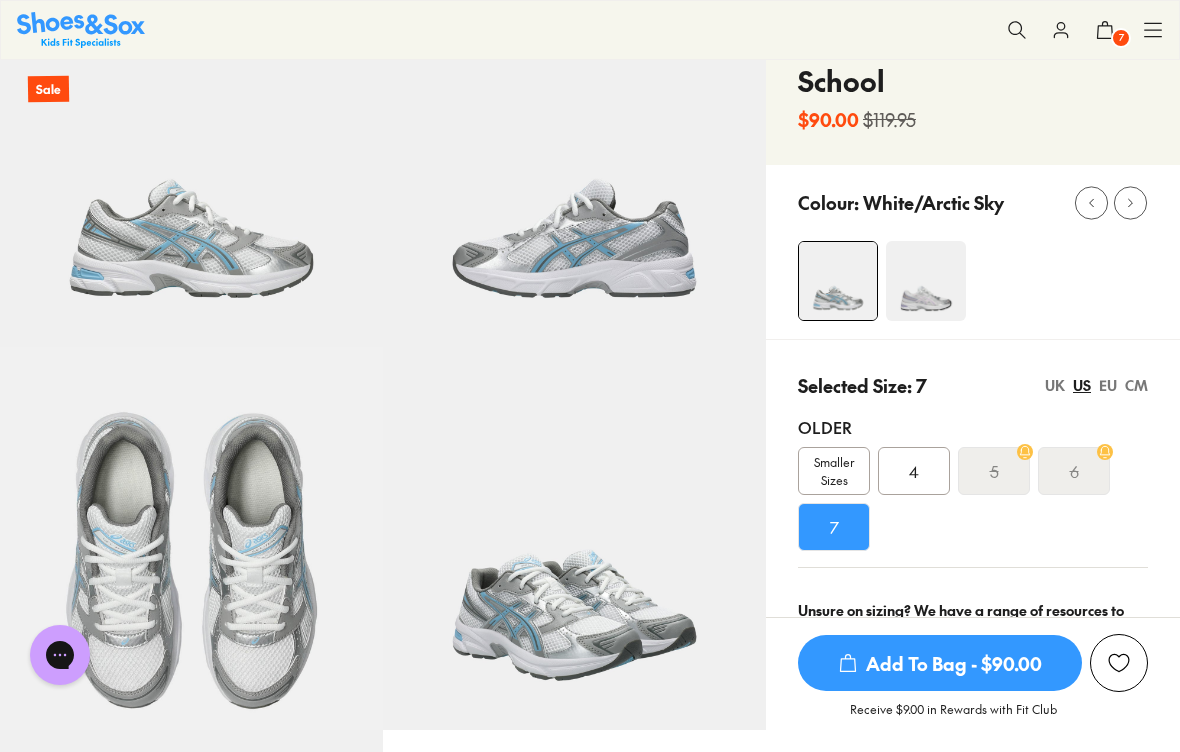 click on "Add To Bag - $90.00" at bounding box center [940, 663] 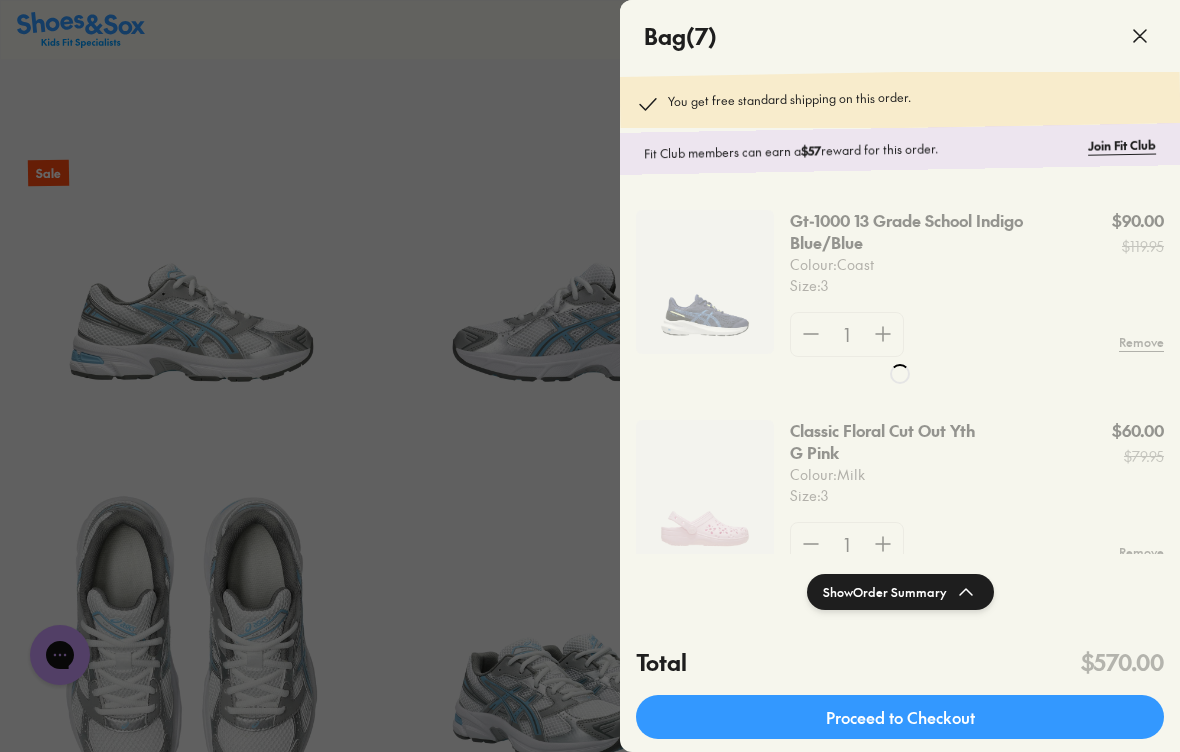 scroll, scrollTop: 0, scrollLeft: 0, axis: both 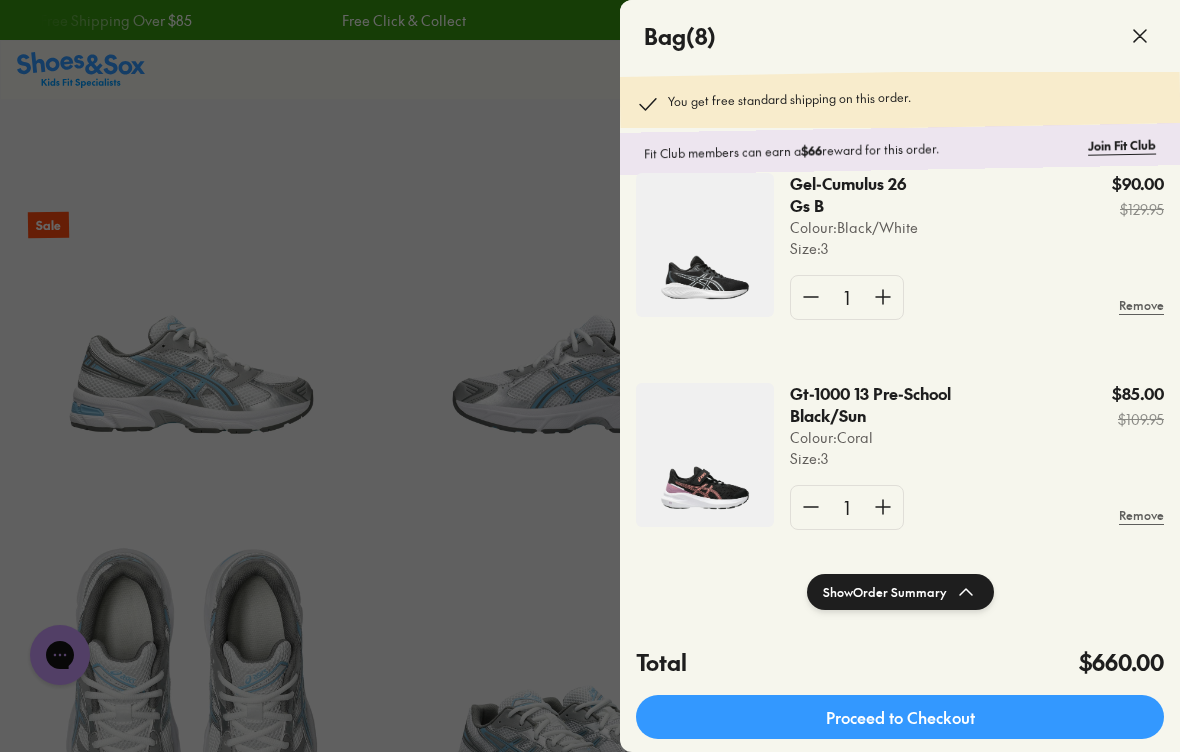 click 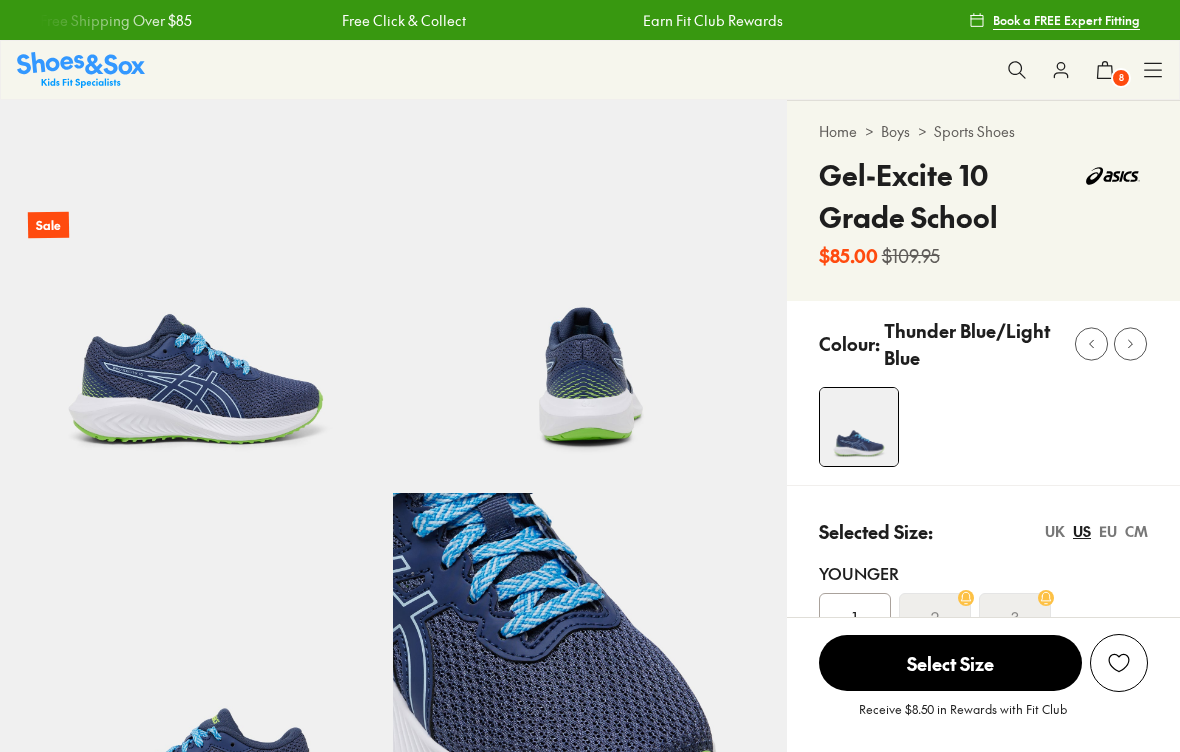 scroll, scrollTop: 0, scrollLeft: 0, axis: both 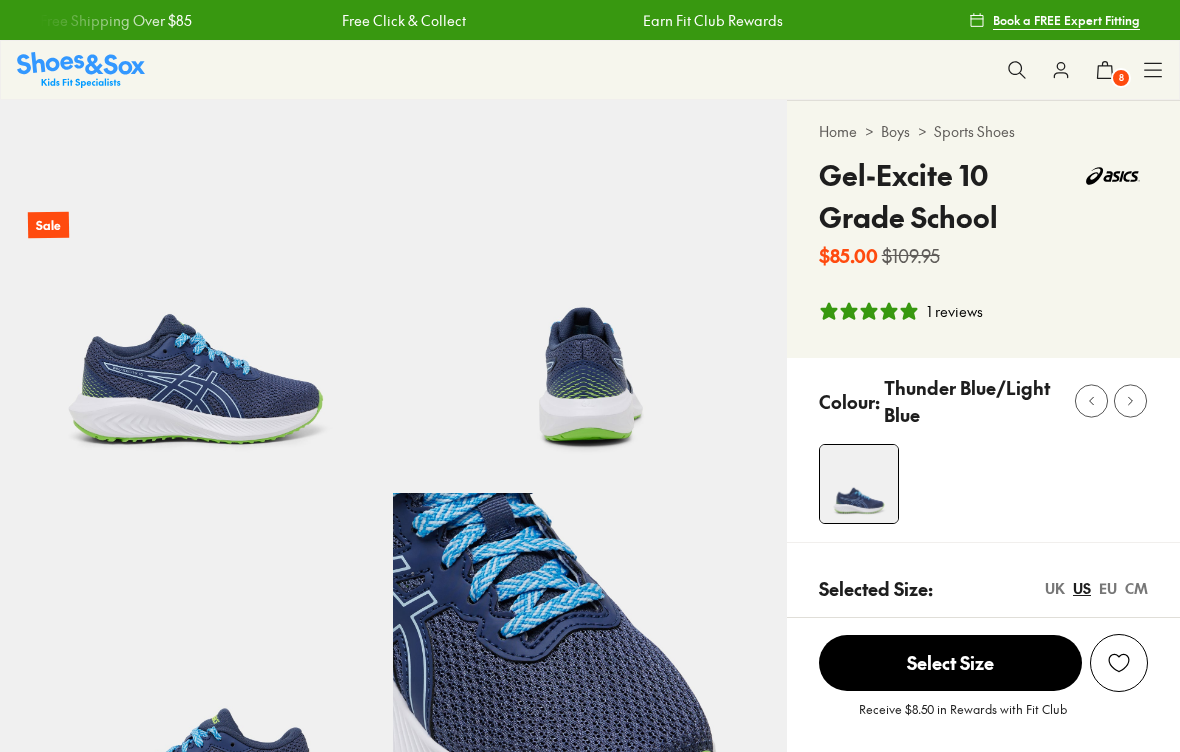 select on "*" 